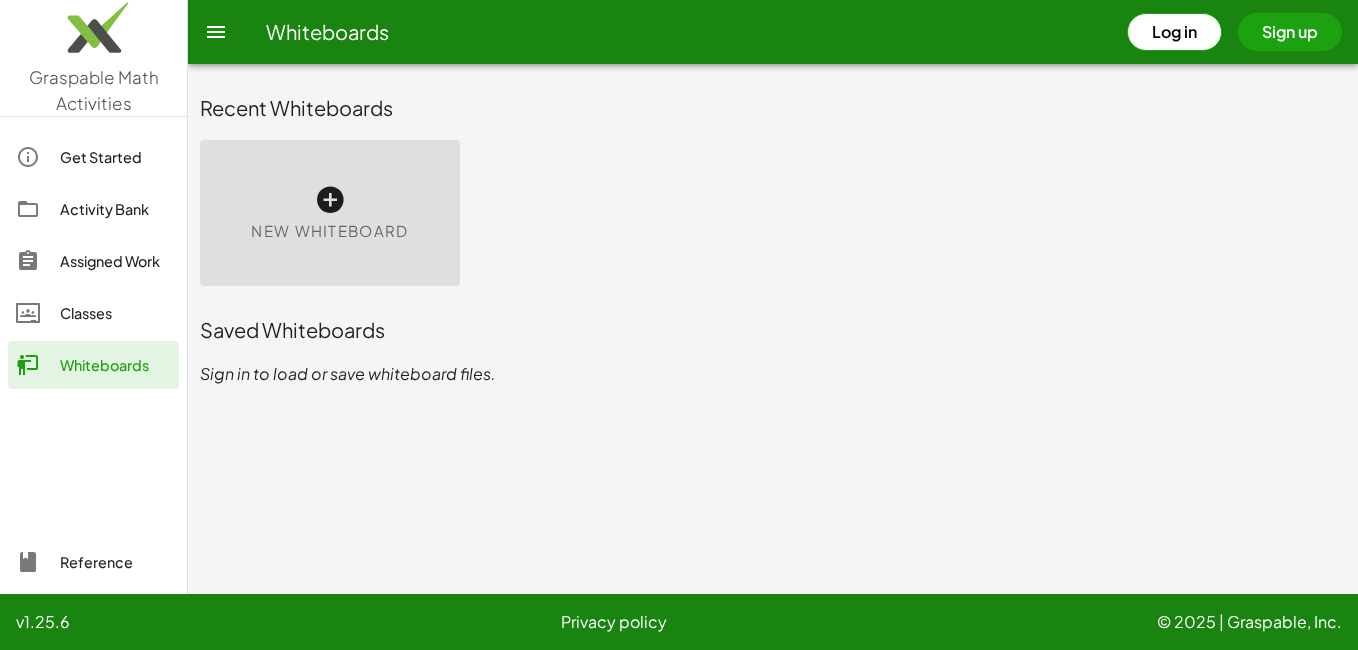 scroll, scrollTop: 0, scrollLeft: 0, axis: both 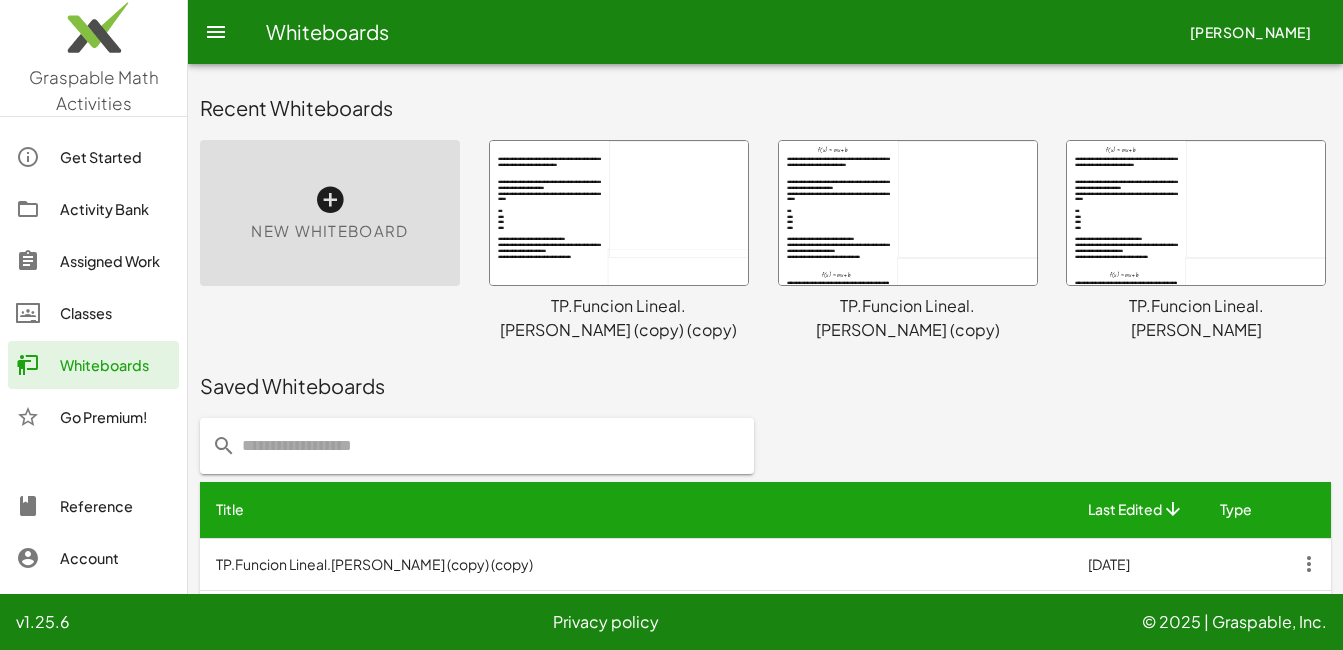 click at bounding box center [619, 213] 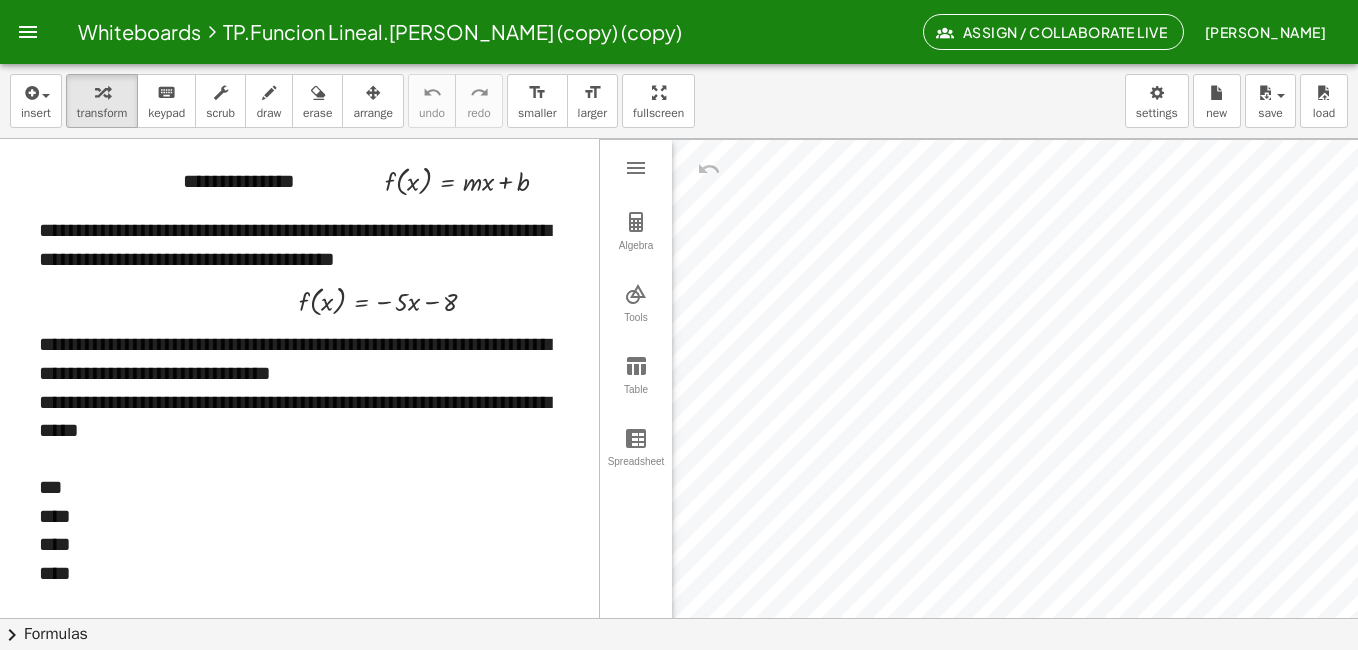 scroll, scrollTop: 3672, scrollLeft: 0, axis: vertical 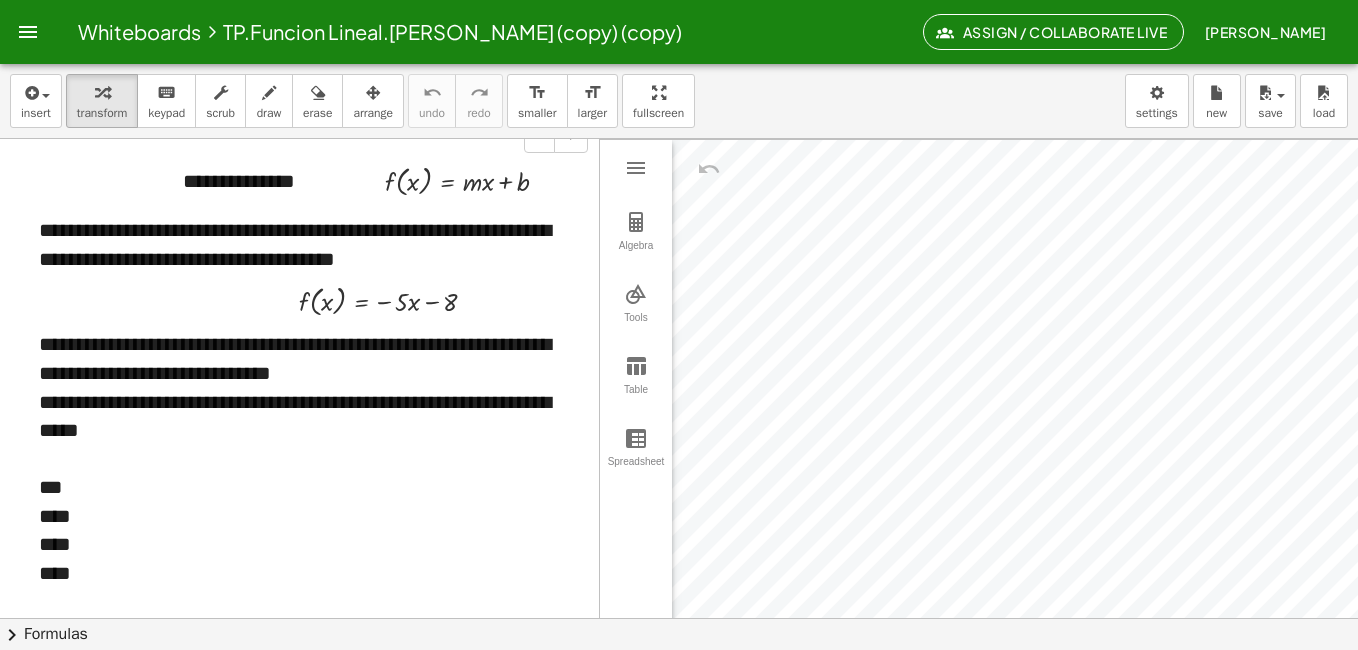 click on "**********" at bounding box center [306, 358] 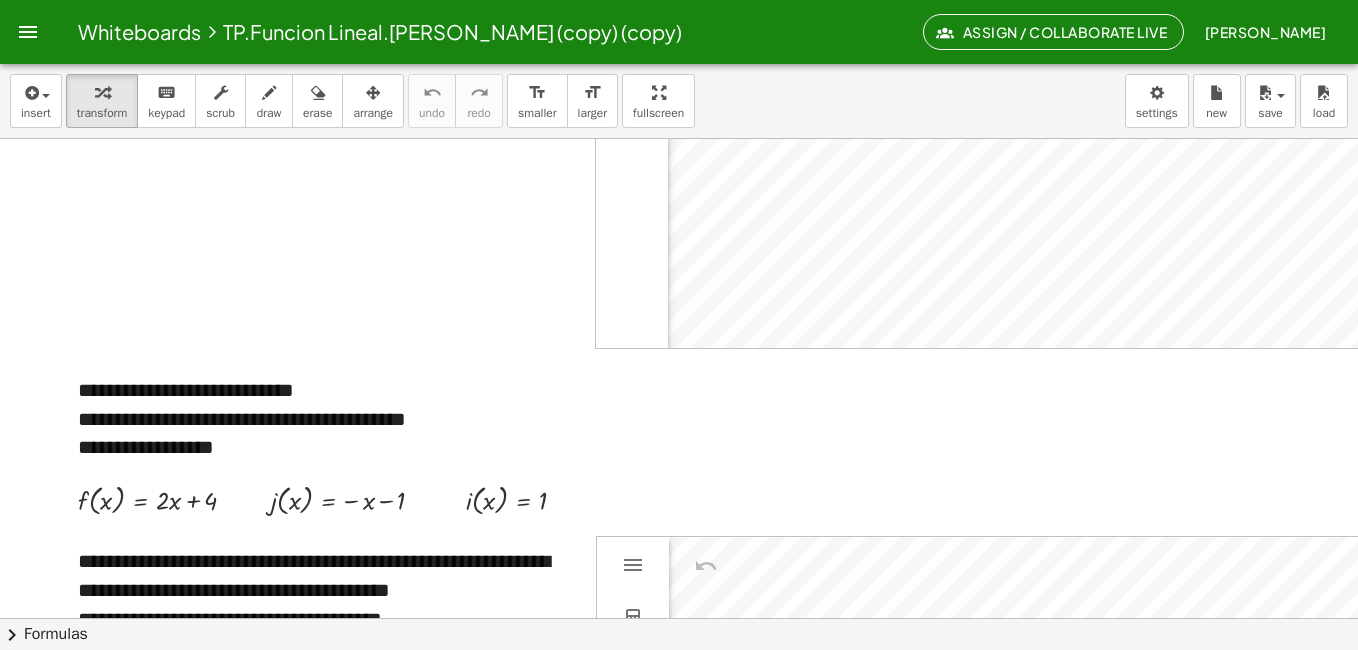 scroll, scrollTop: 0, scrollLeft: 0, axis: both 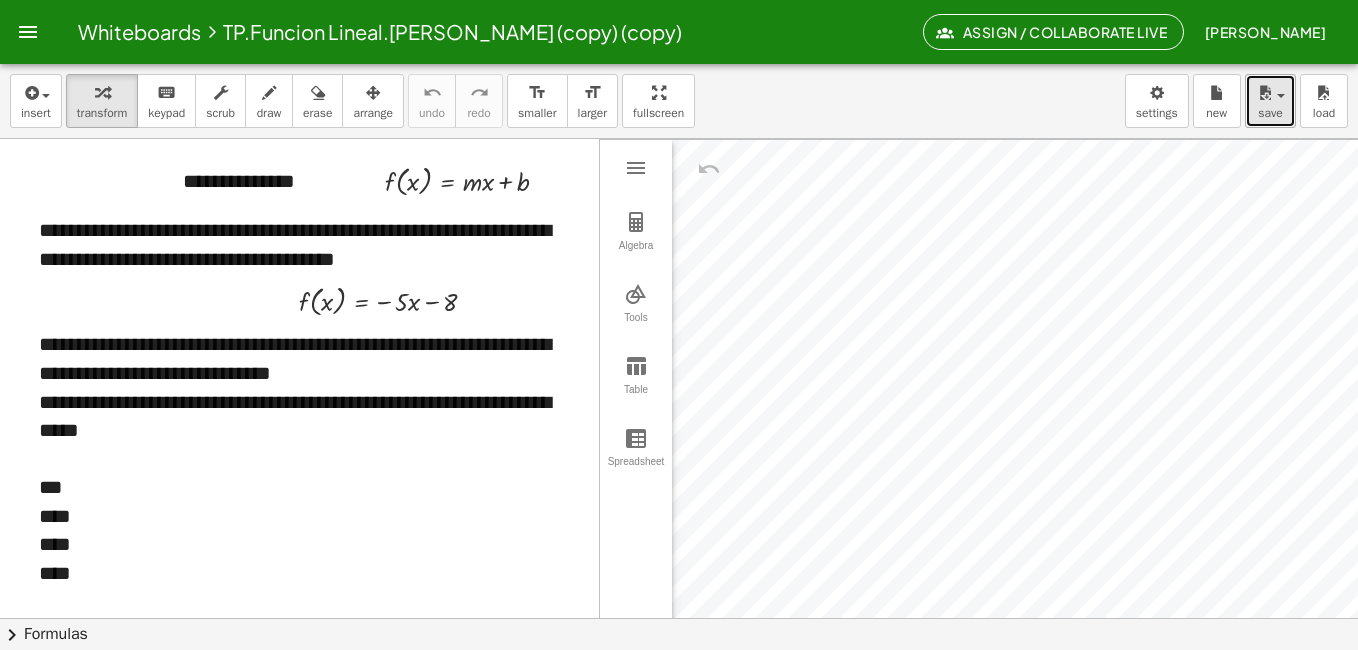 click at bounding box center (1281, 96) 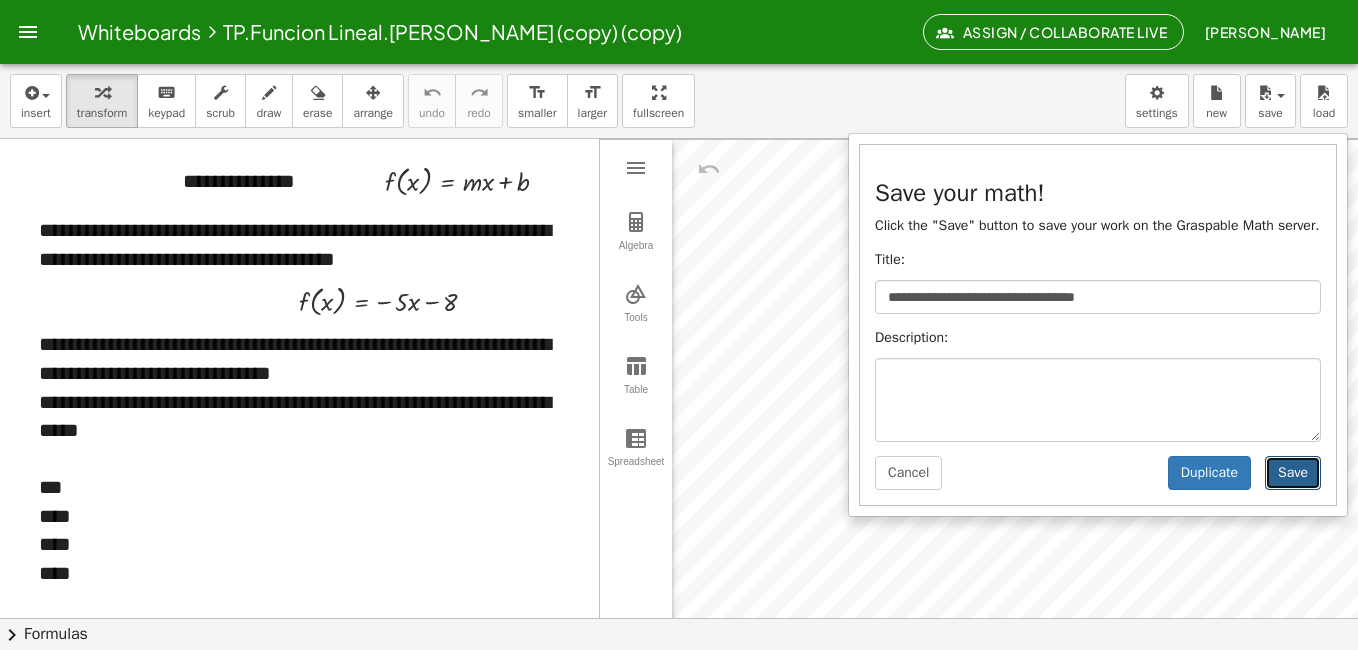 click on "Save" at bounding box center [1293, 473] 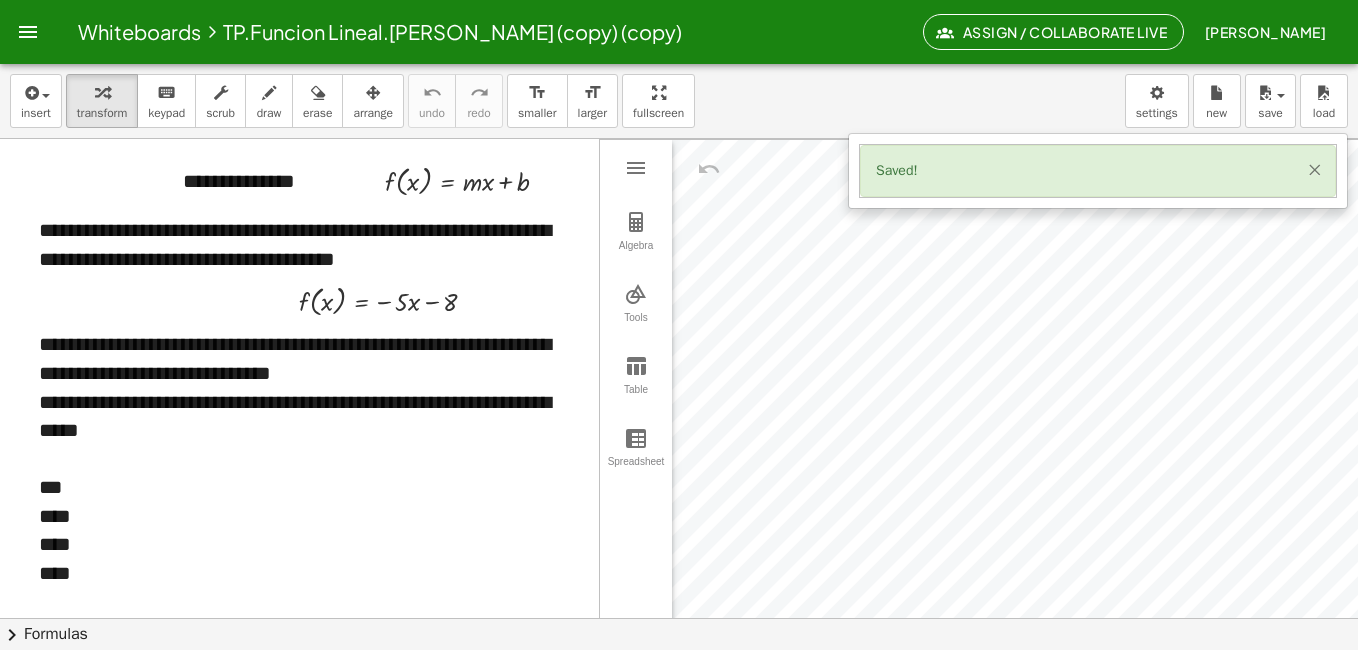 click on "×" at bounding box center (1314, 169) 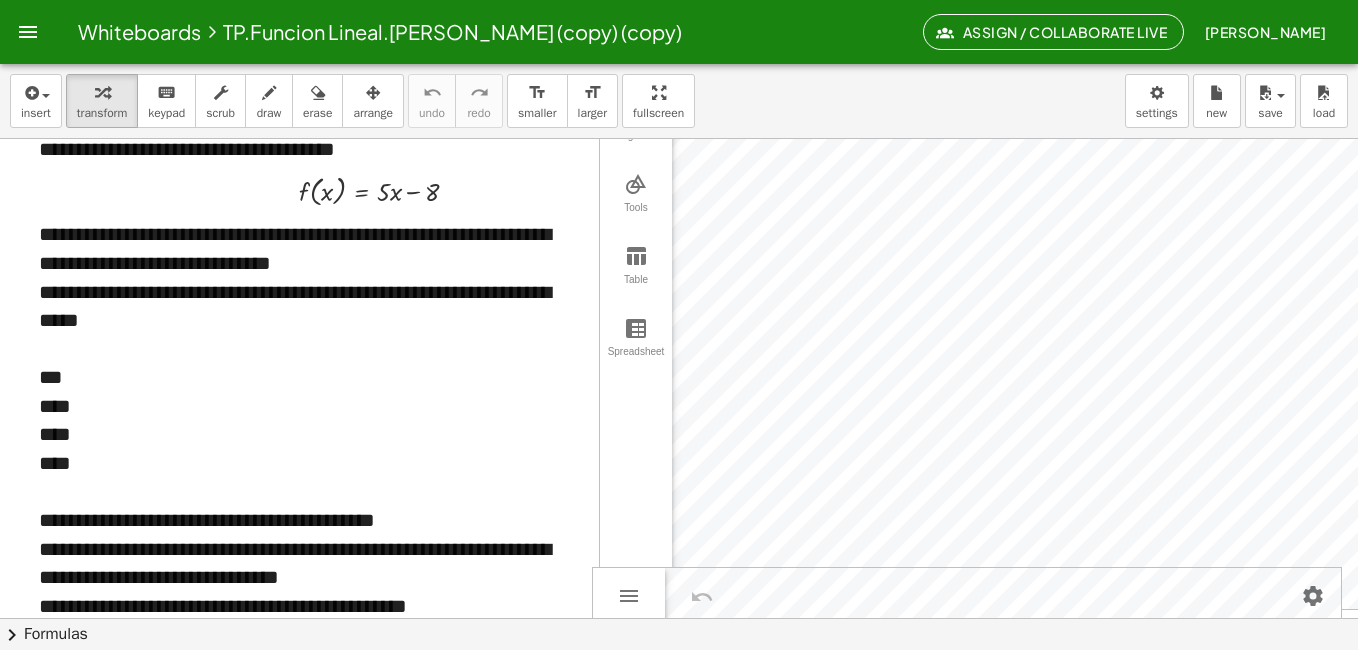 scroll, scrollTop: 193, scrollLeft: 0, axis: vertical 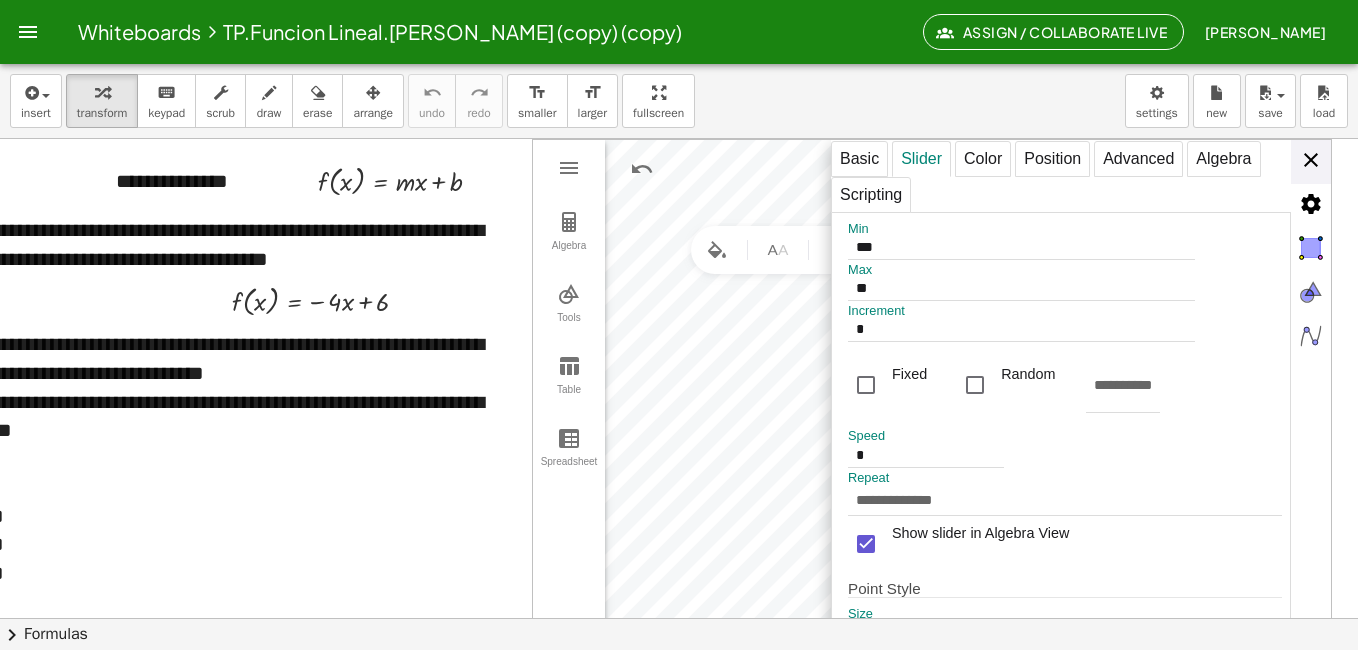 click on "**********" at bounding box center (1081, 430) 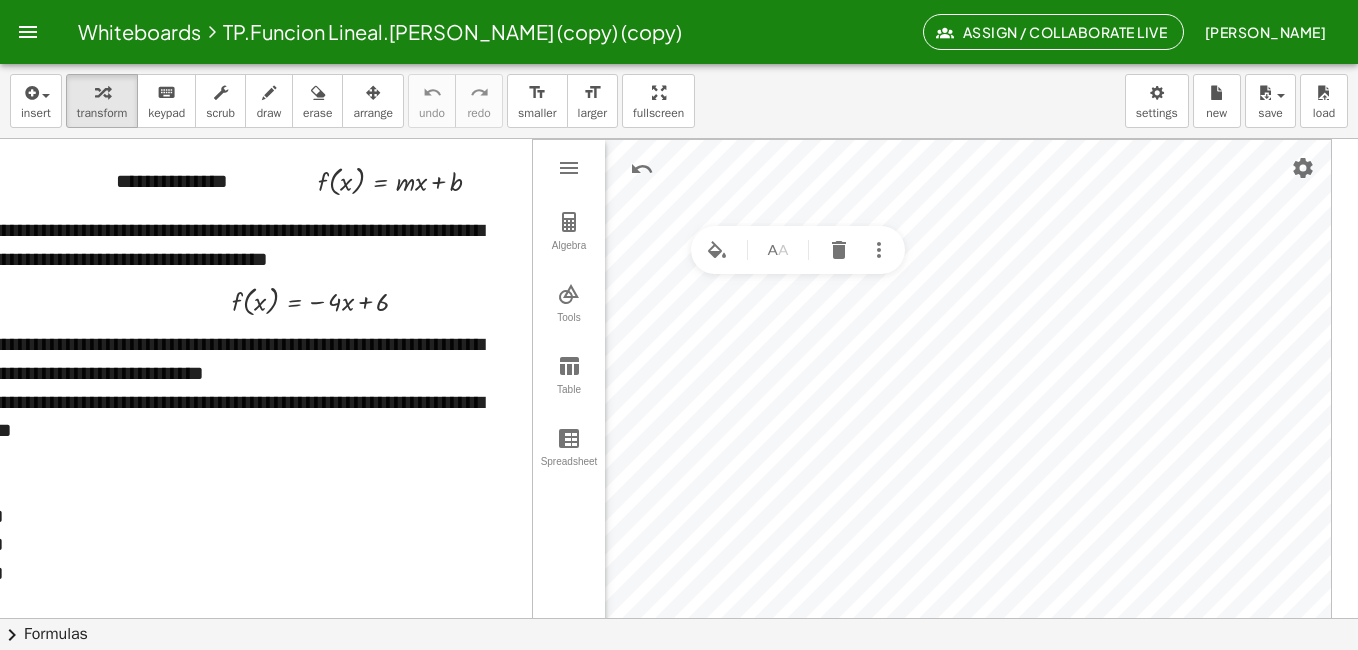 scroll, scrollTop: 0, scrollLeft: 0, axis: both 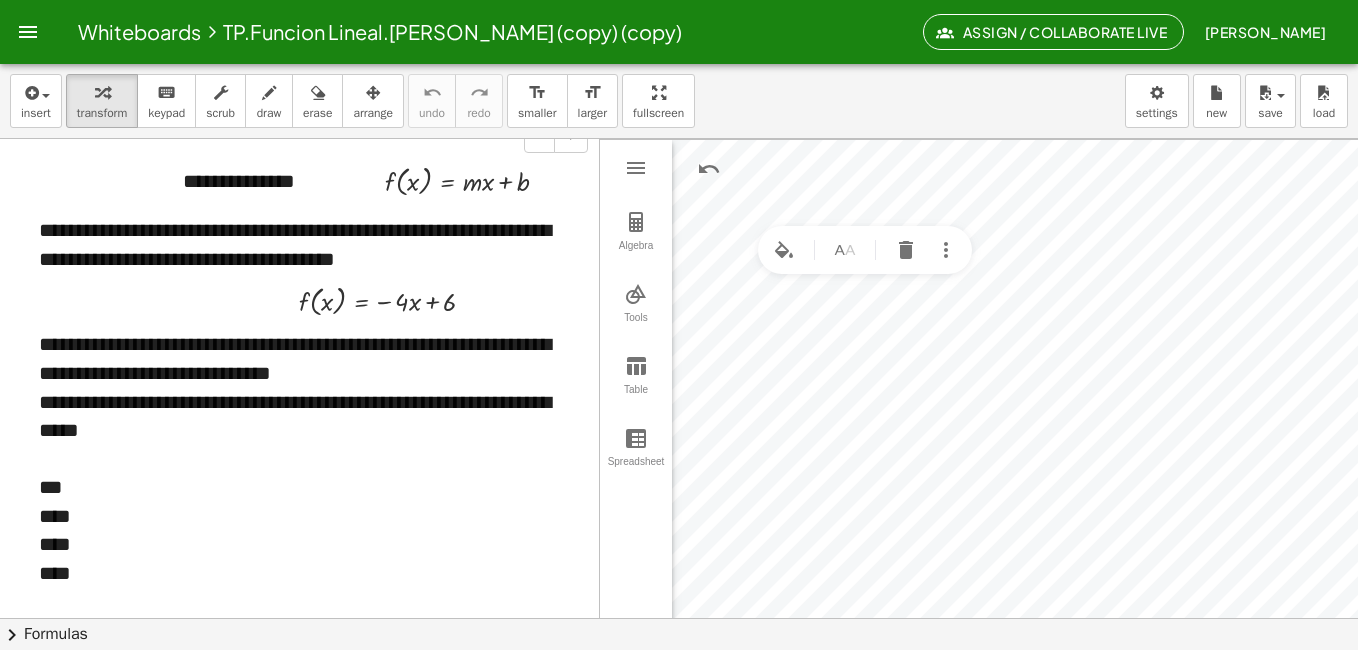 click on "**********" at bounding box center (306, 416) 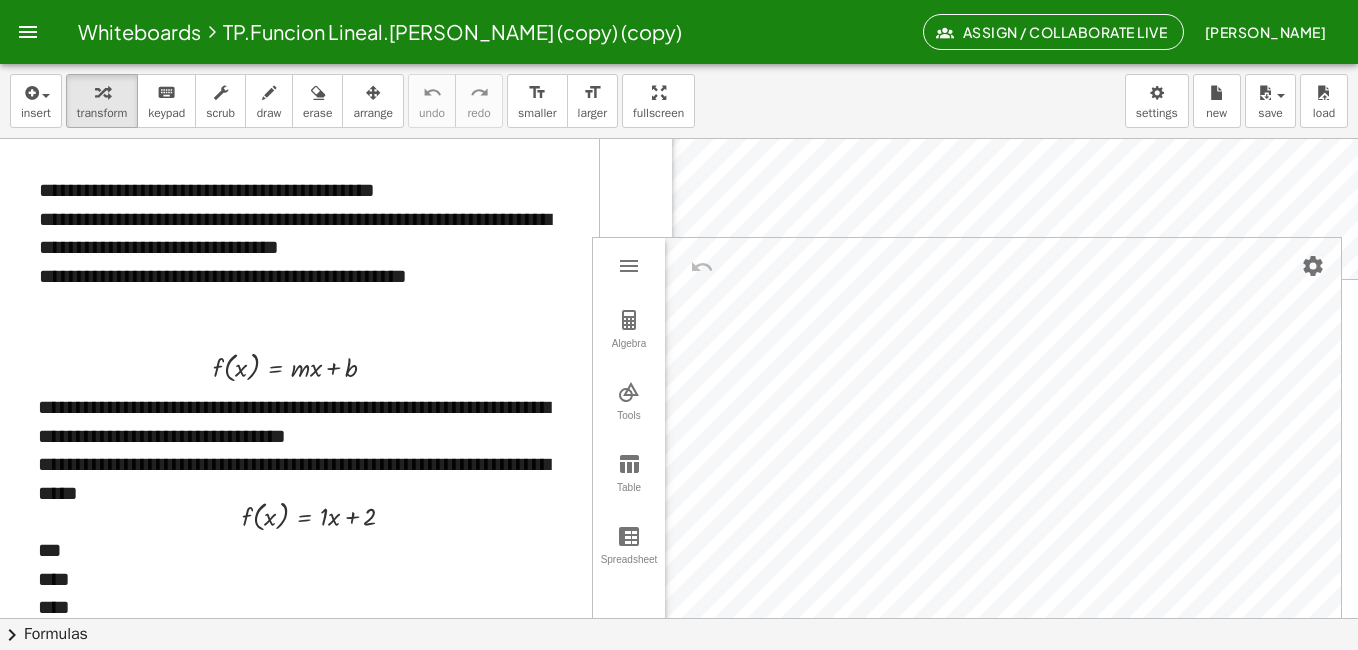 scroll, scrollTop: 454, scrollLeft: 0, axis: vertical 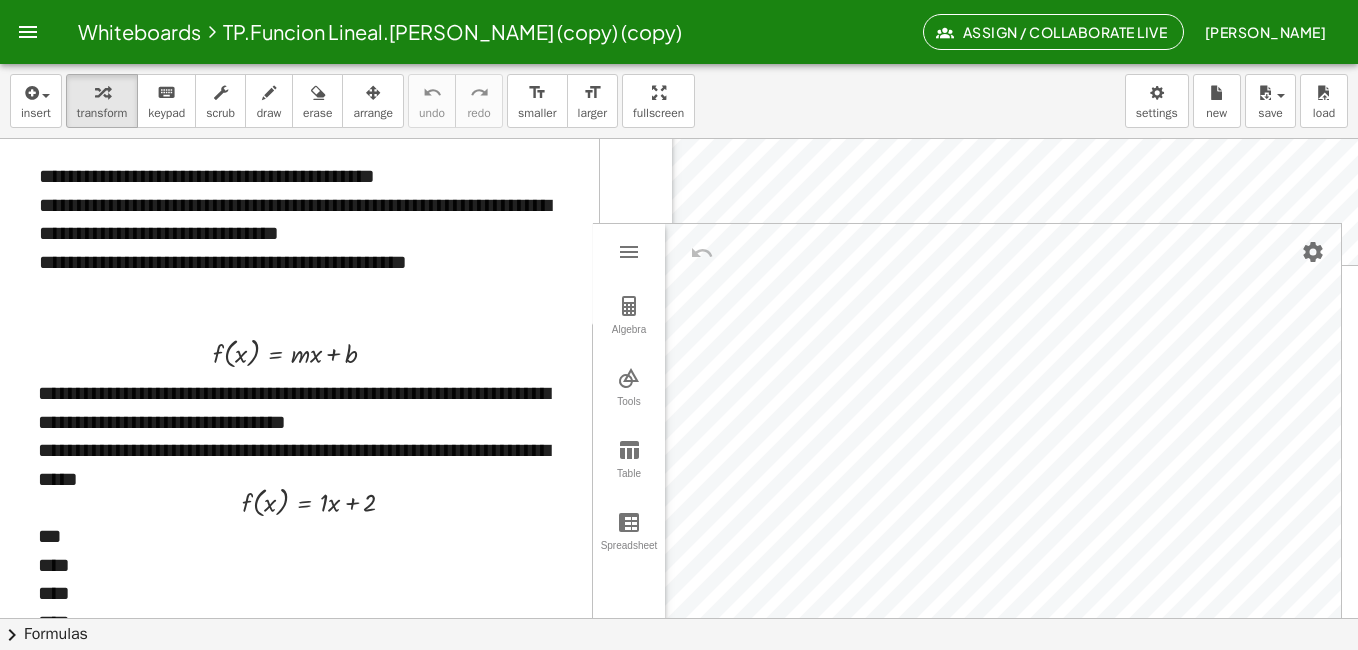 click on "**********" at bounding box center [306, 262] 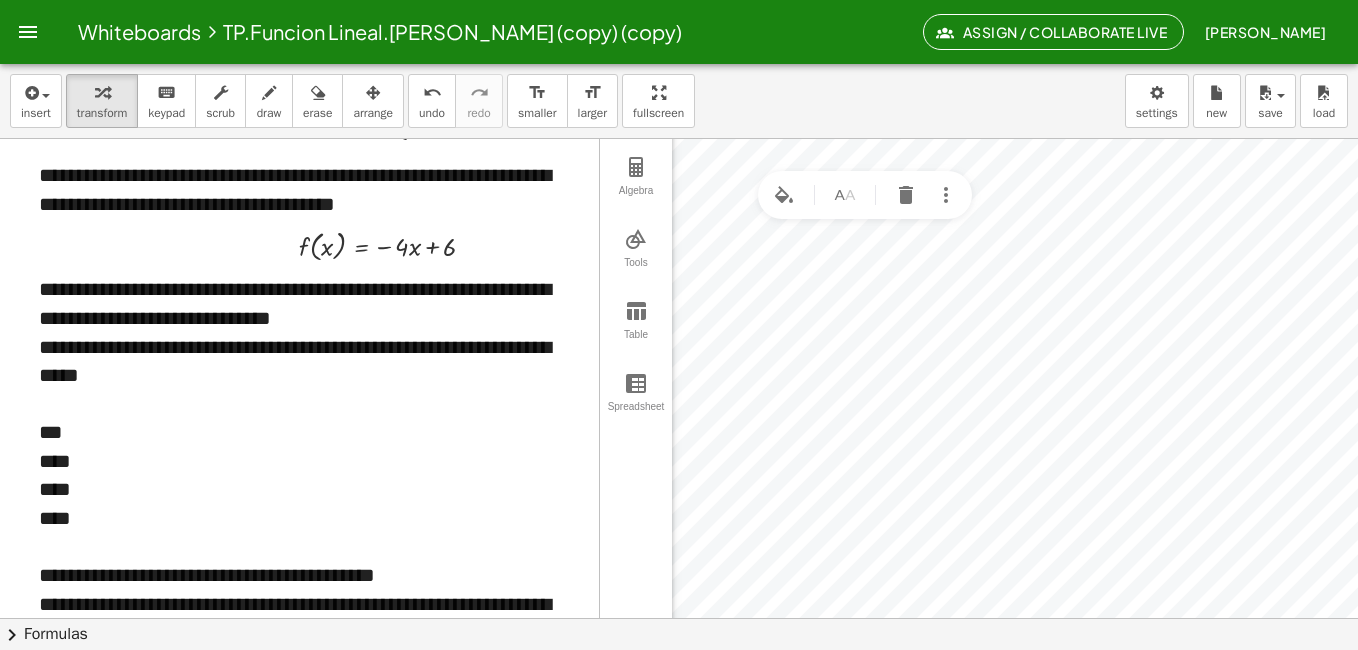 scroll, scrollTop: 0, scrollLeft: 0, axis: both 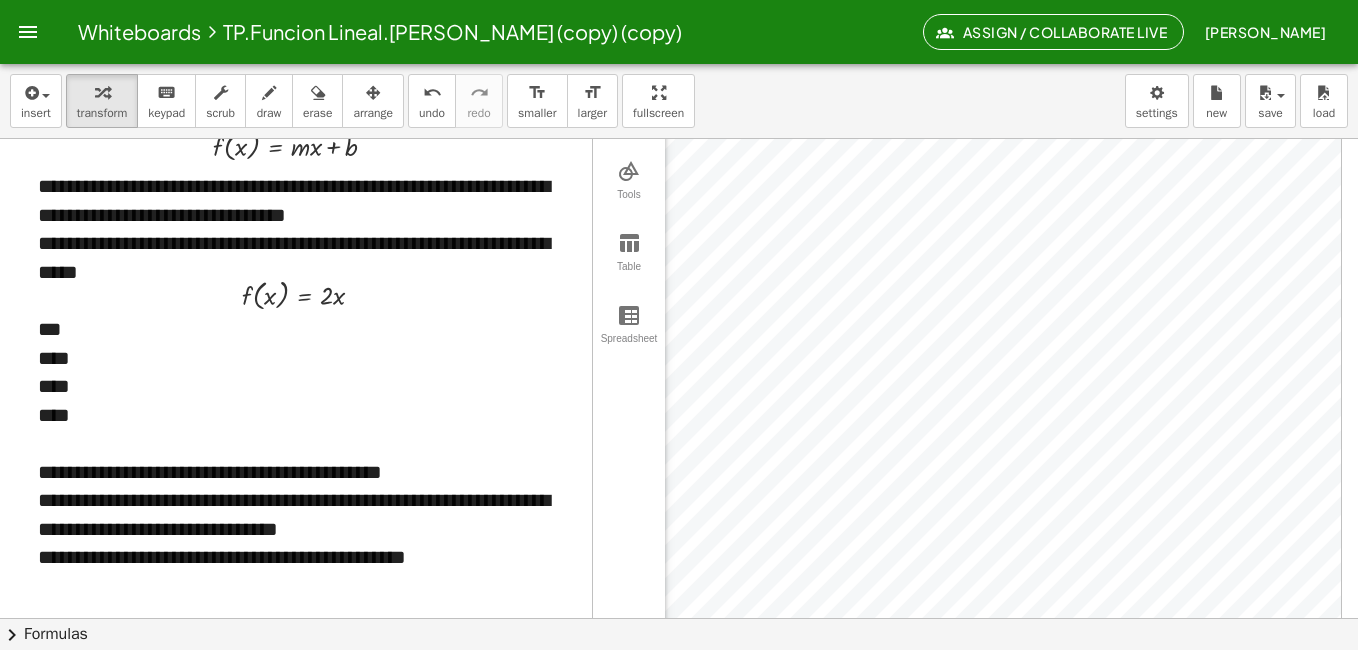 click on "**********" at bounding box center [303, 557] 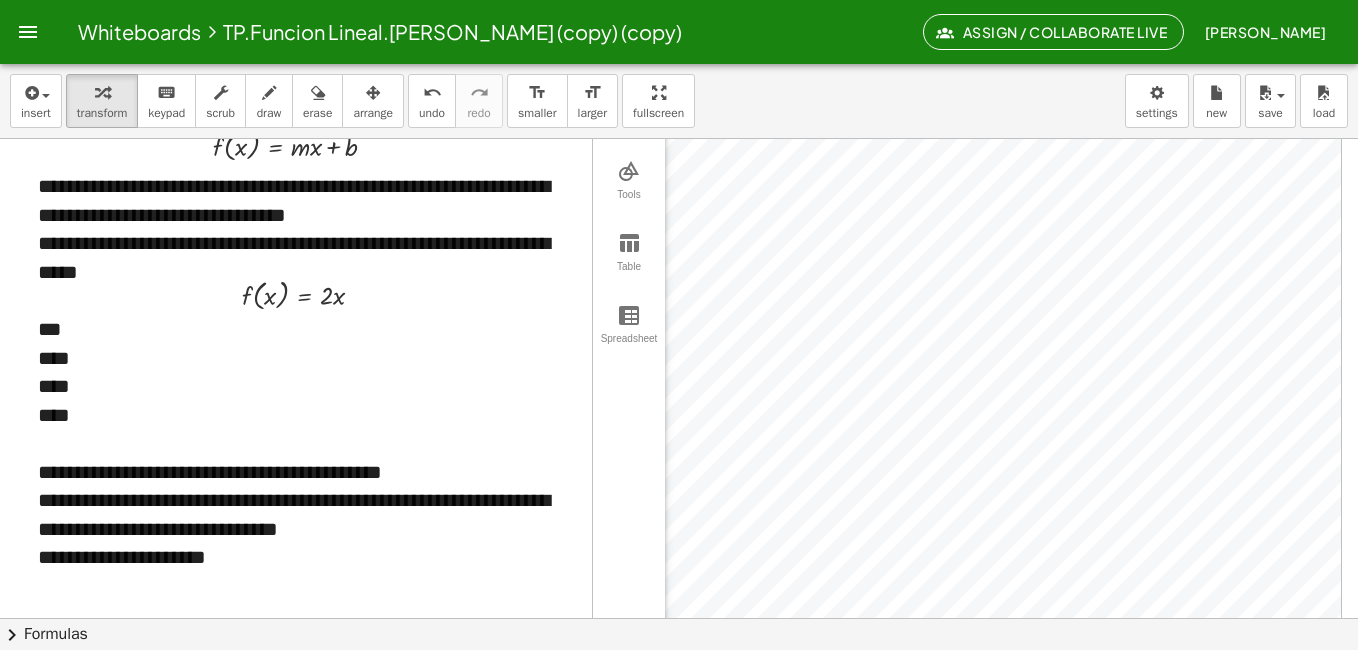 click on "**********" at bounding box center [303, 557] 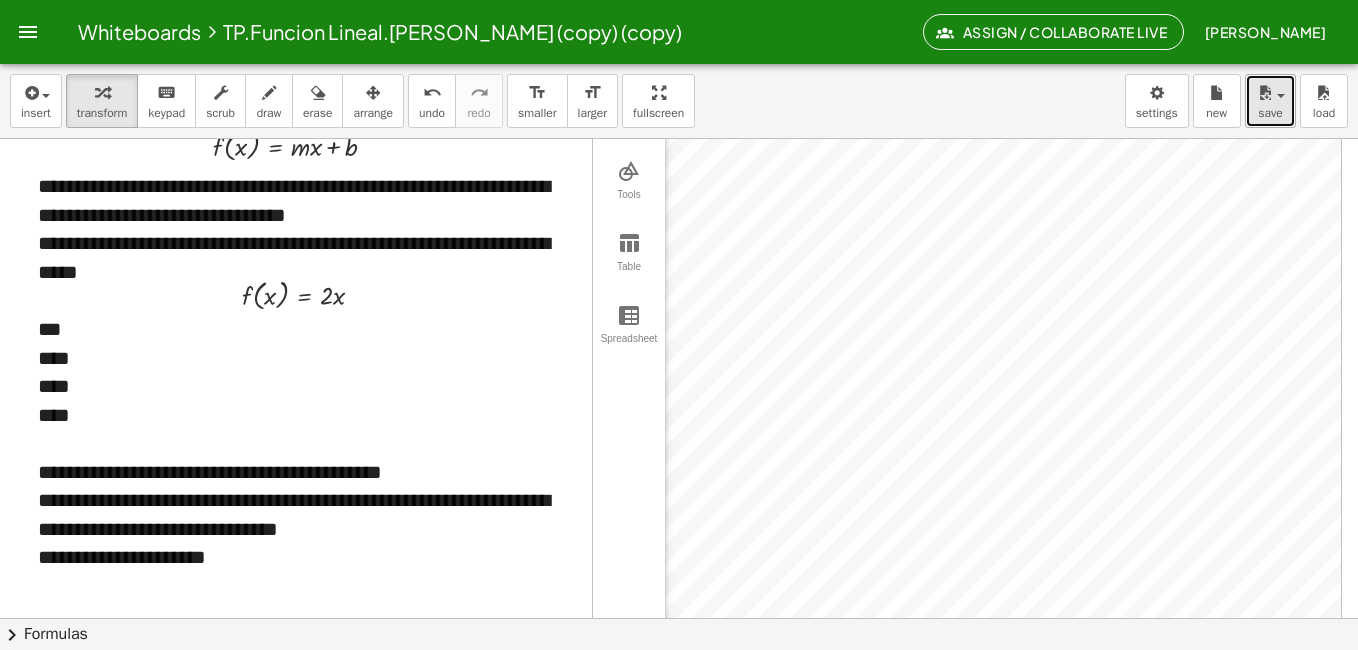 click on "save" at bounding box center (1270, 101) 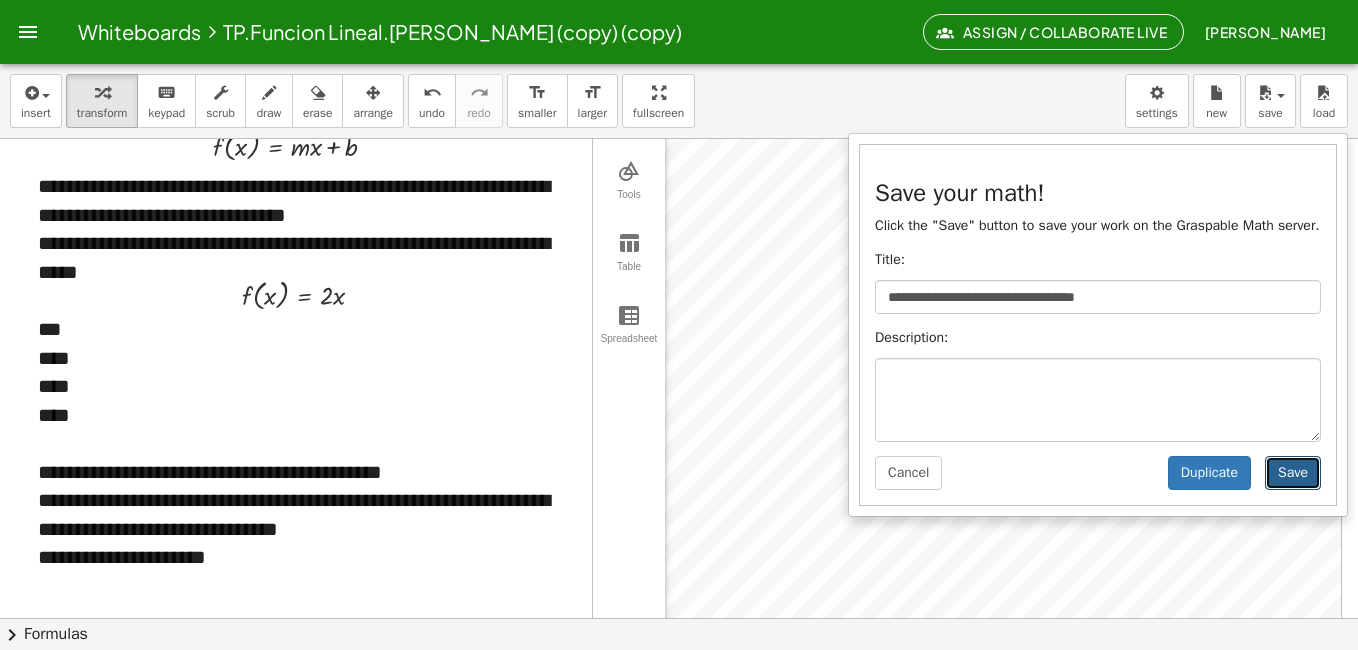 click on "Save" at bounding box center (1293, 473) 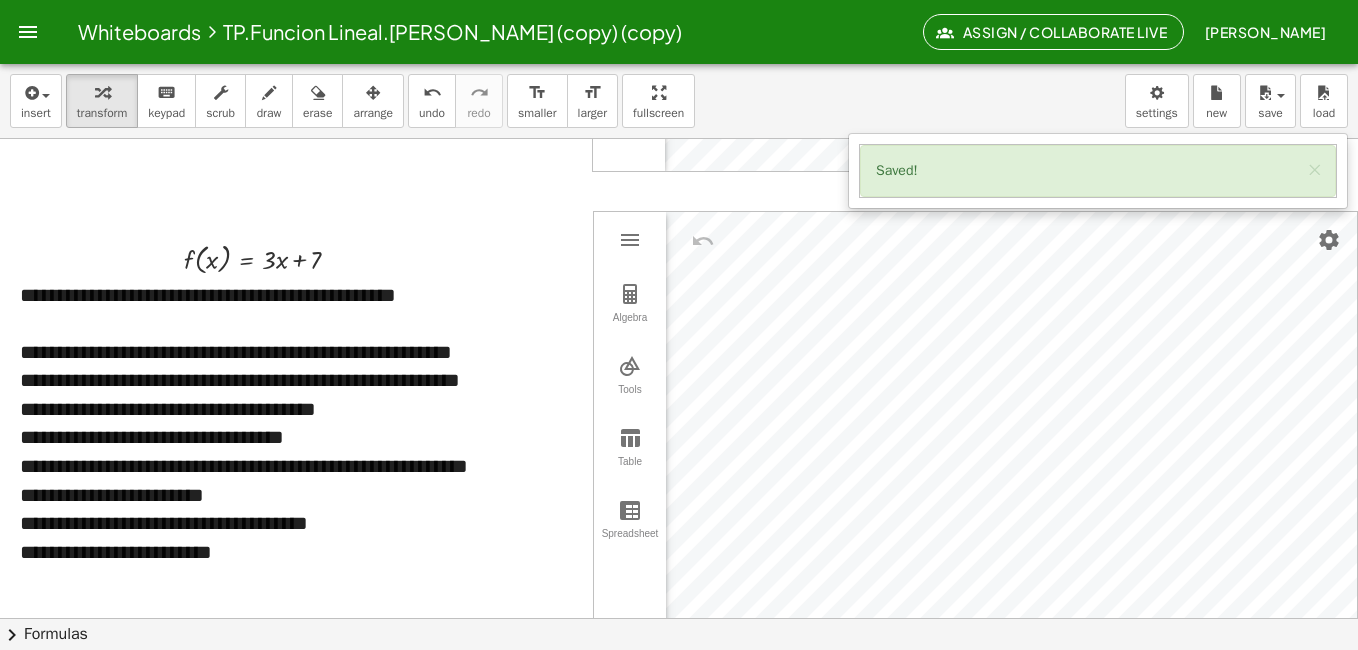 scroll, scrollTop: 1087, scrollLeft: 0, axis: vertical 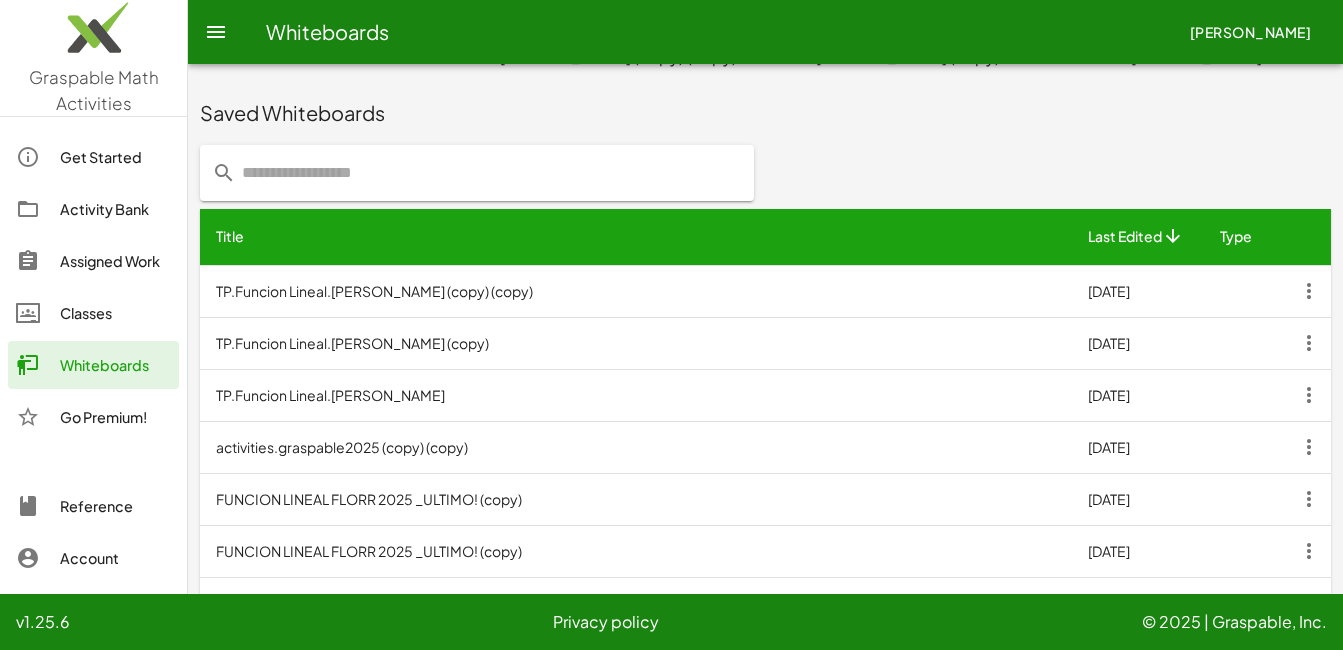 click 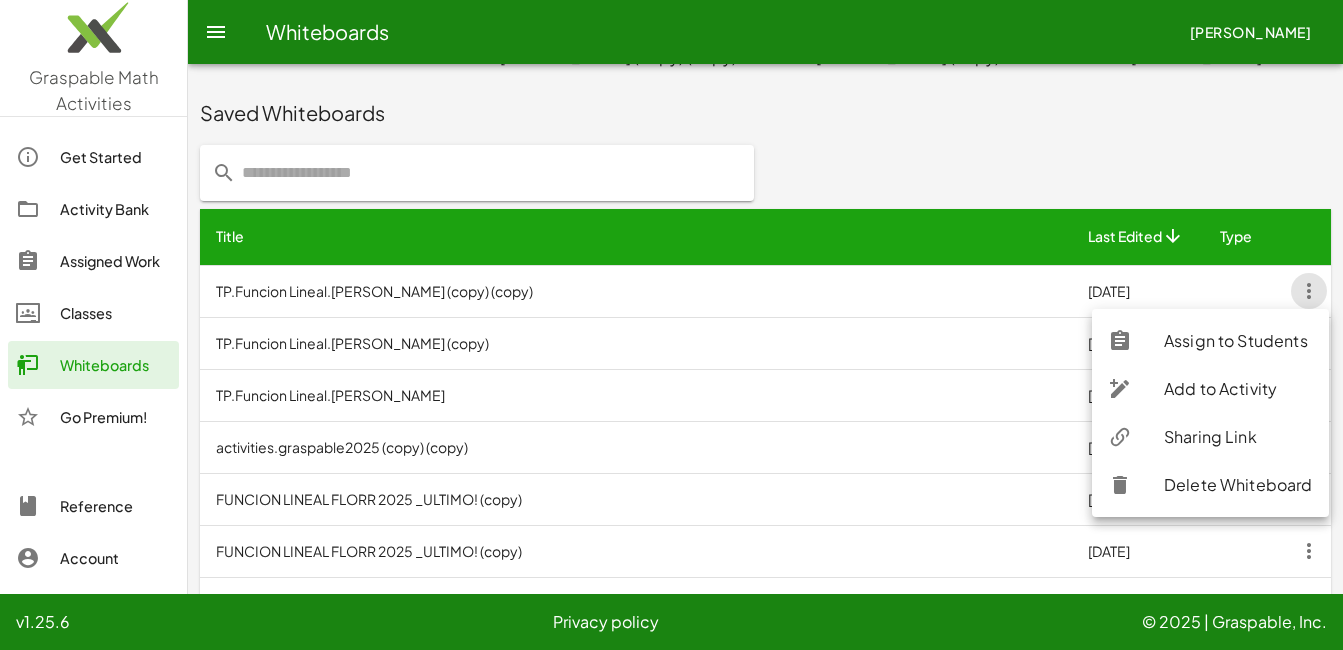 click on "Sharing Link" 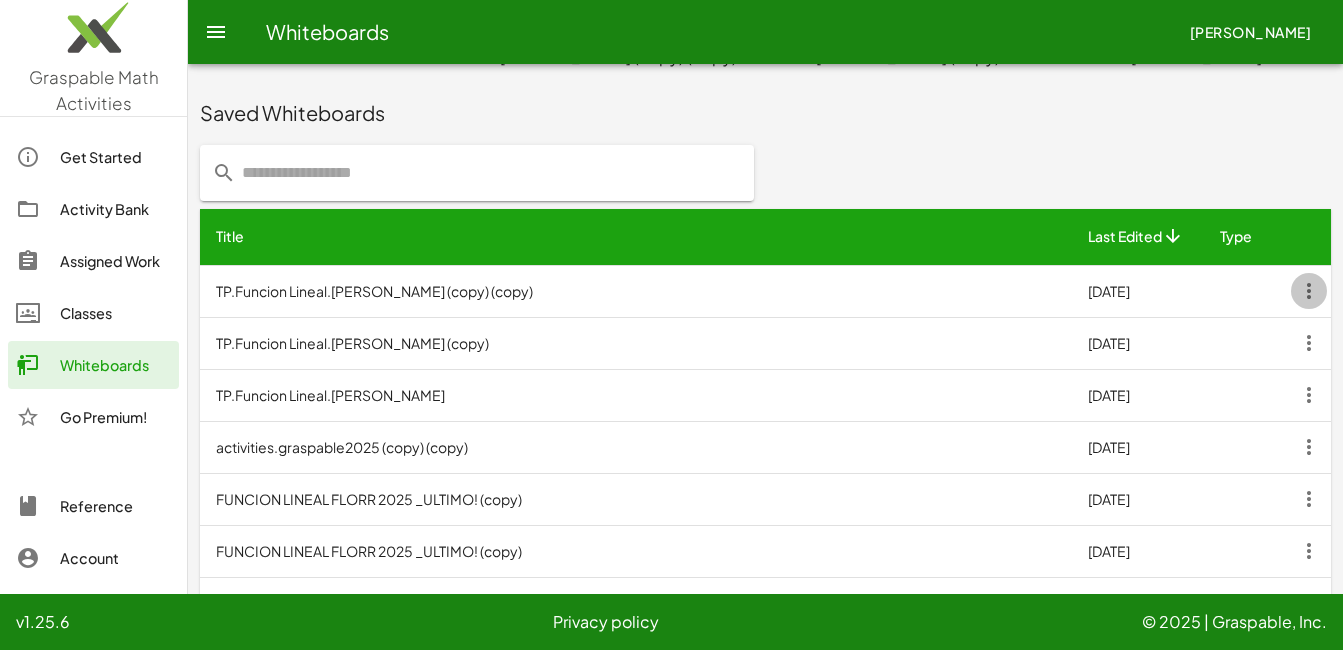 click 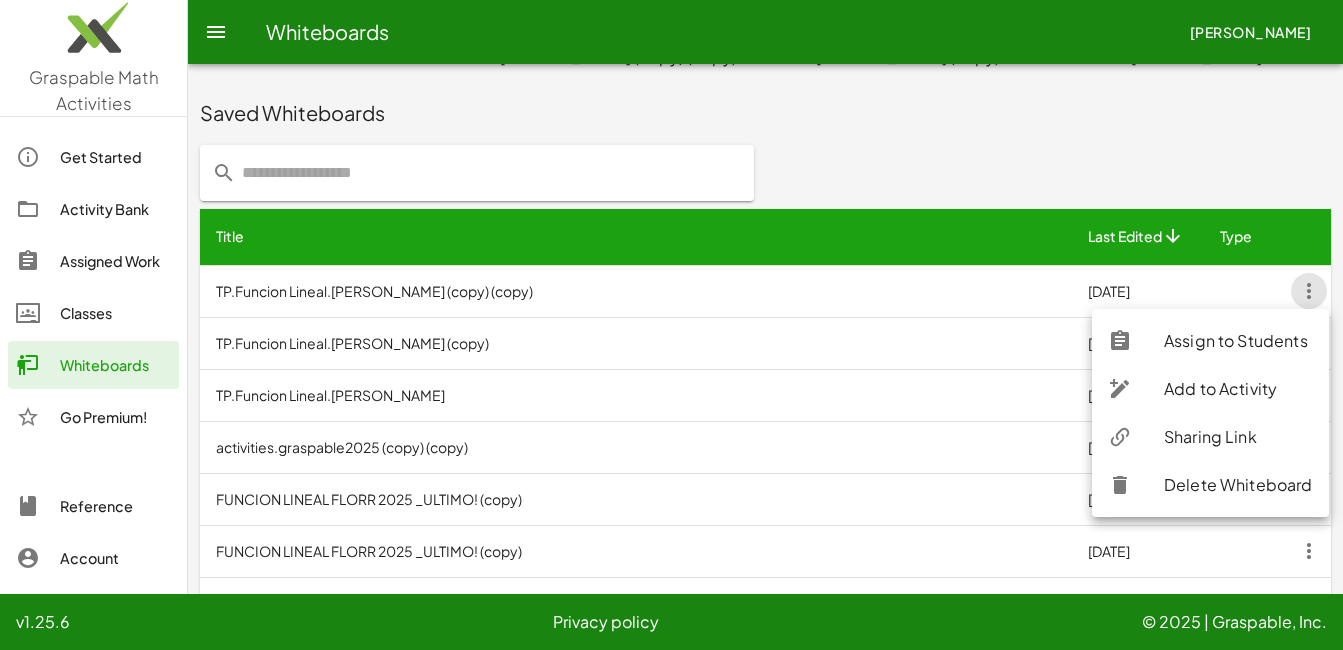 click on "Sharing Link" 